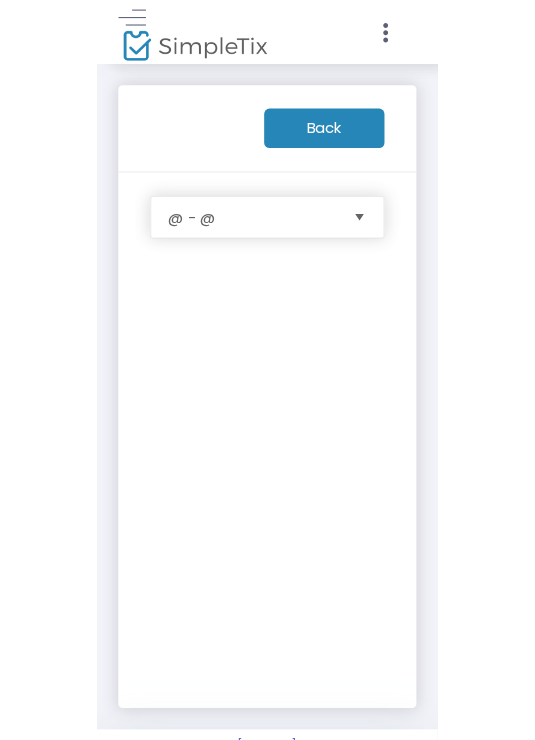 scroll, scrollTop: 0, scrollLeft: 0, axis: both 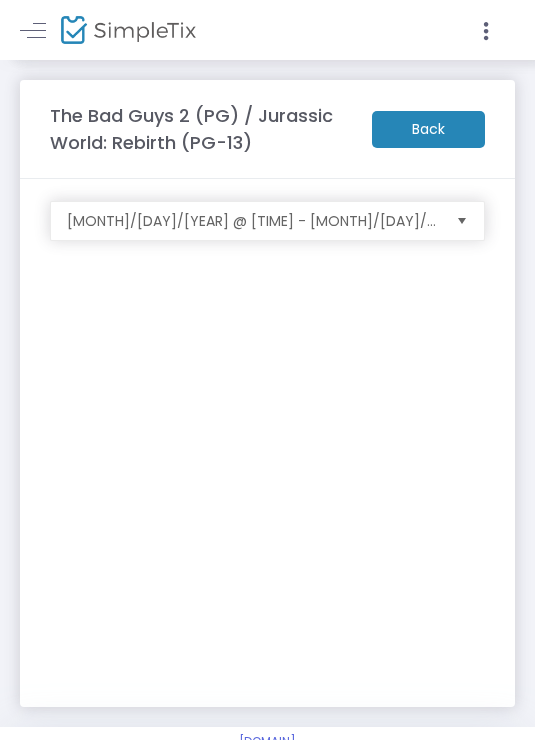 click 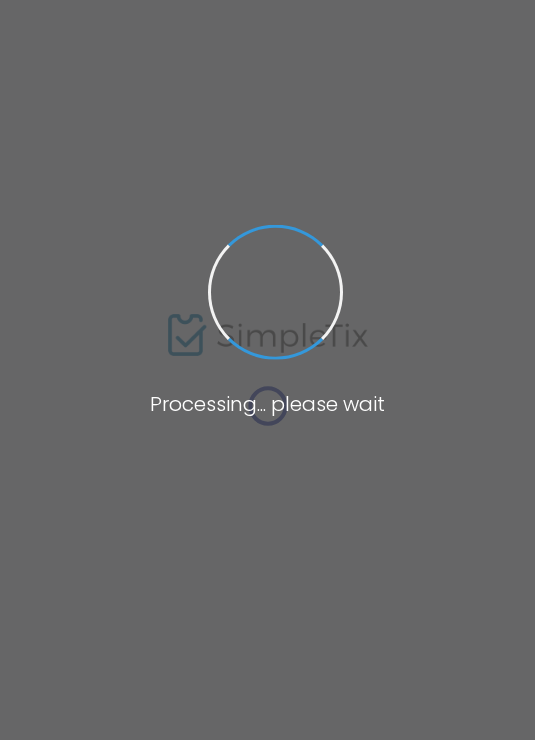 scroll, scrollTop: 0, scrollLeft: 0, axis: both 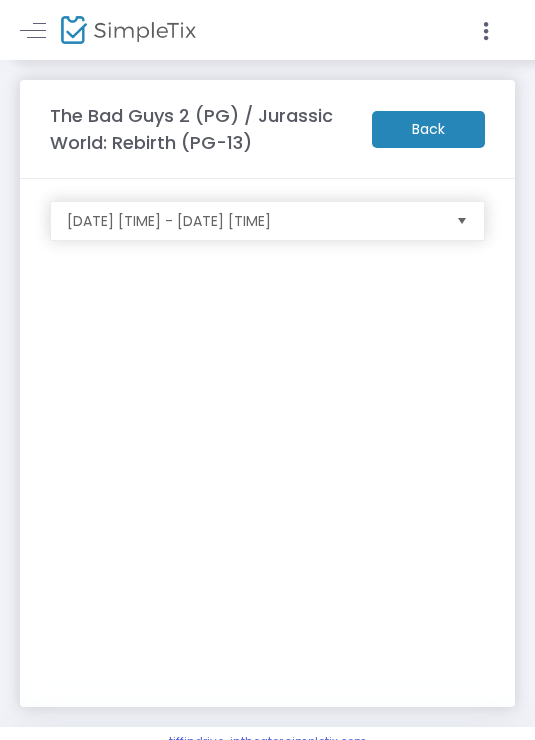 click at bounding box center (33, 30) 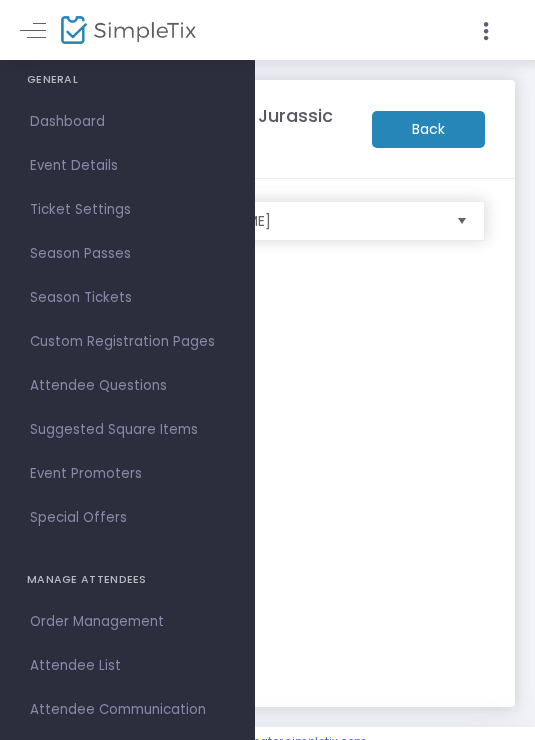 click at bounding box center [33, 30] 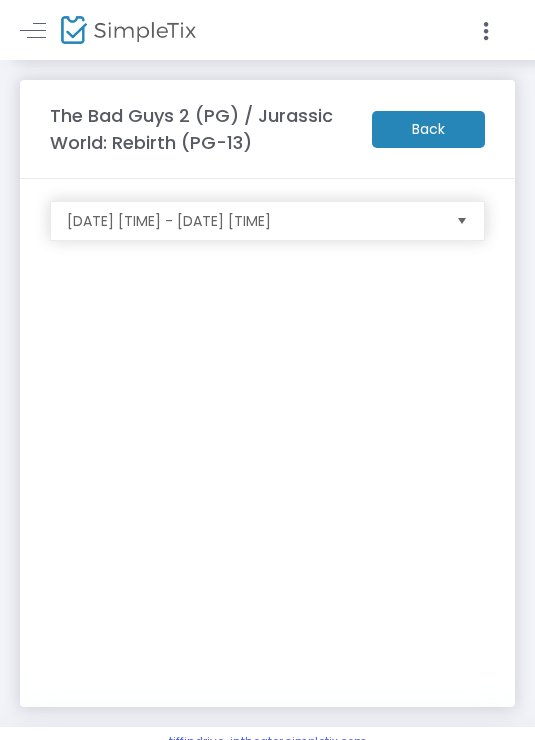 click at bounding box center [33, 30] 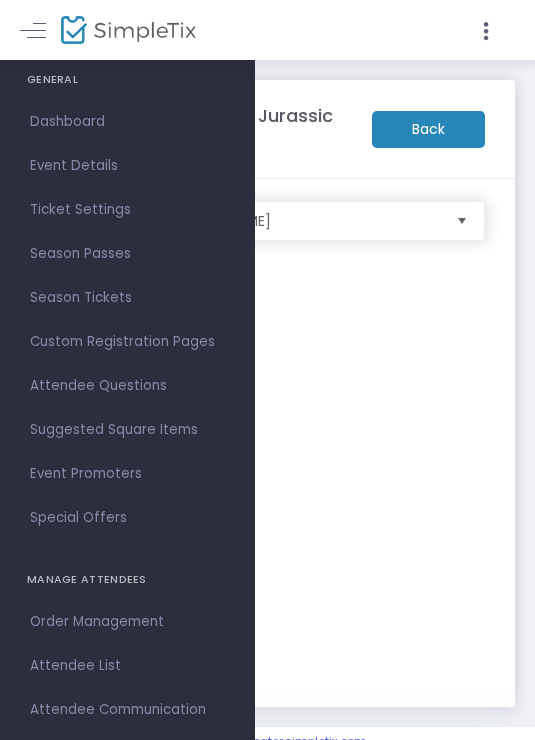 click on "Ticket Settings" at bounding box center (127, 210) 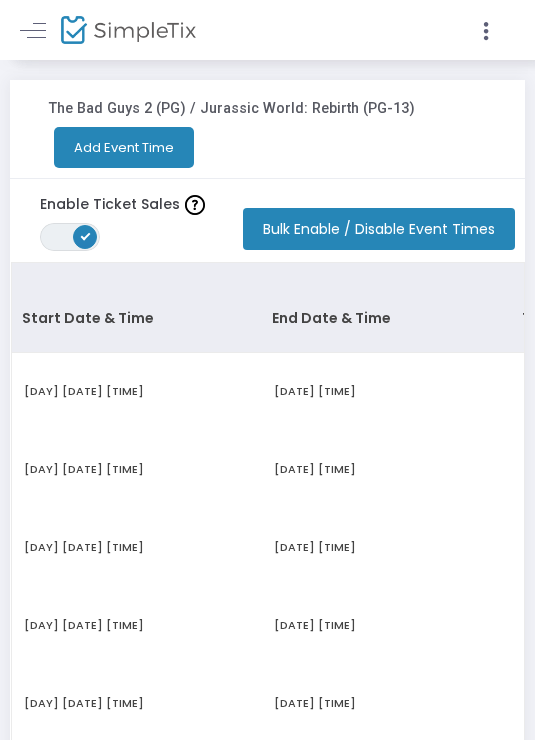 click 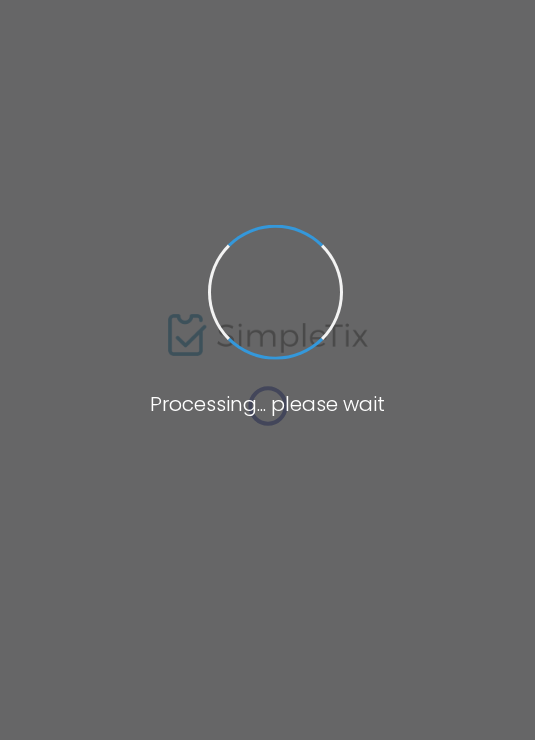 scroll, scrollTop: 0, scrollLeft: 0, axis: both 